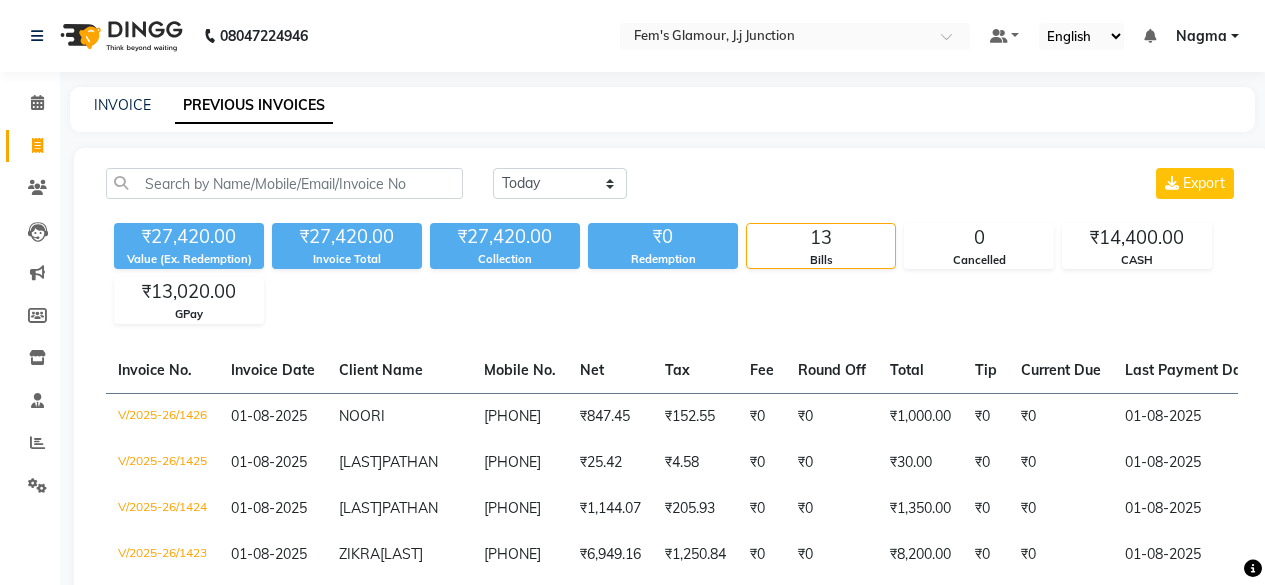 scroll, scrollTop: 0, scrollLeft: 0, axis: both 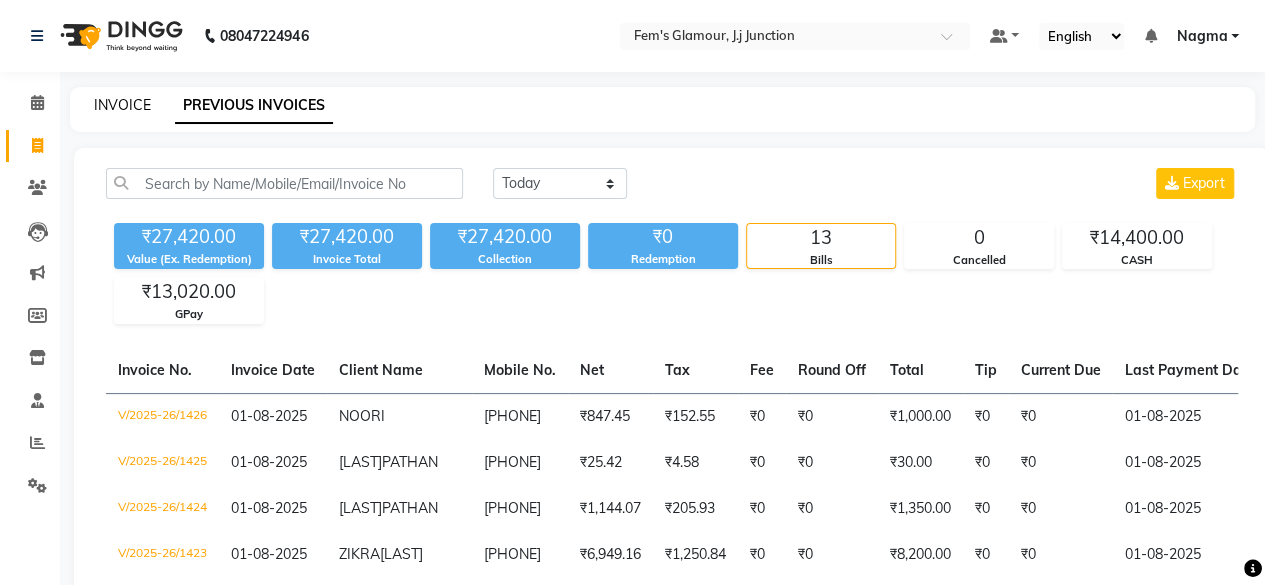 click on "INVOICE" 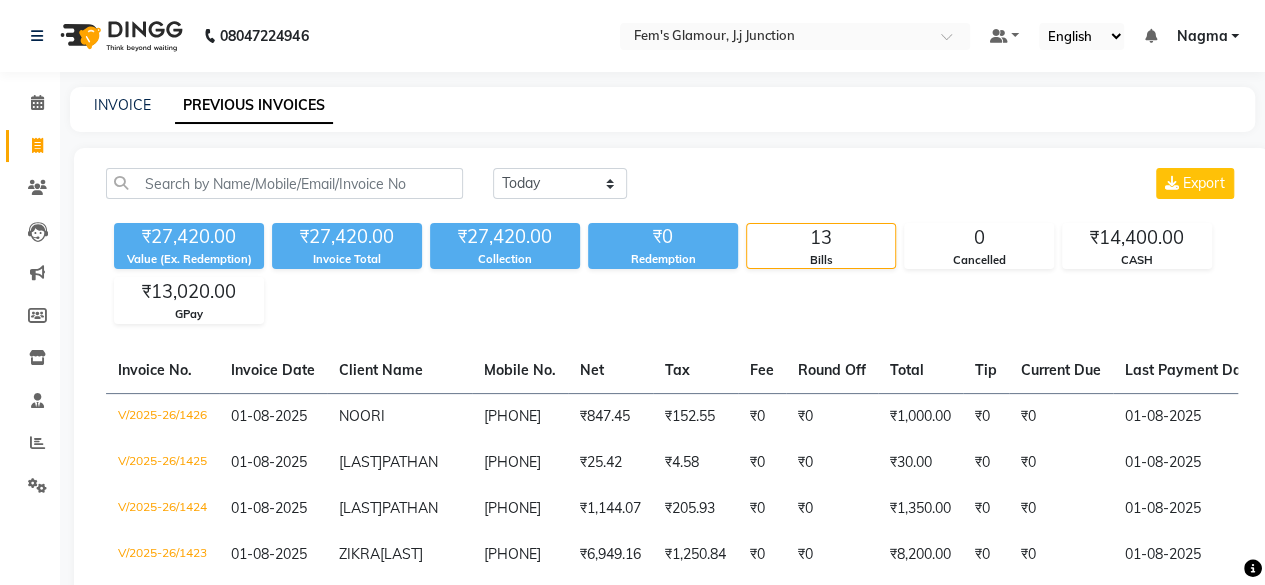 select on "service" 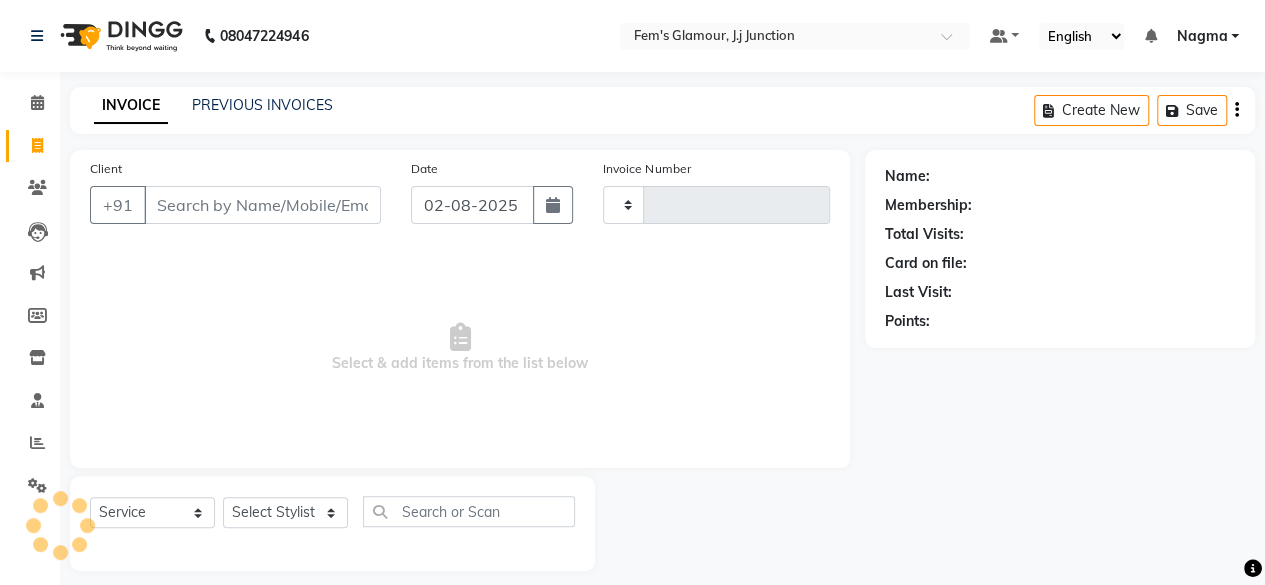 scroll, scrollTop: 15, scrollLeft: 0, axis: vertical 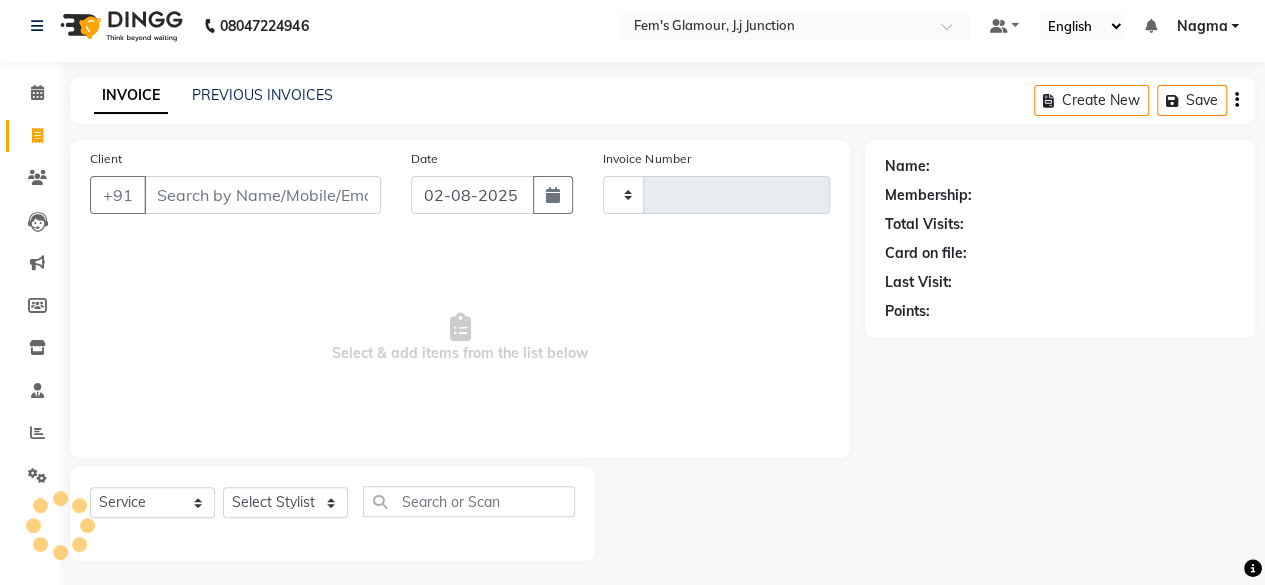 type on "1427" 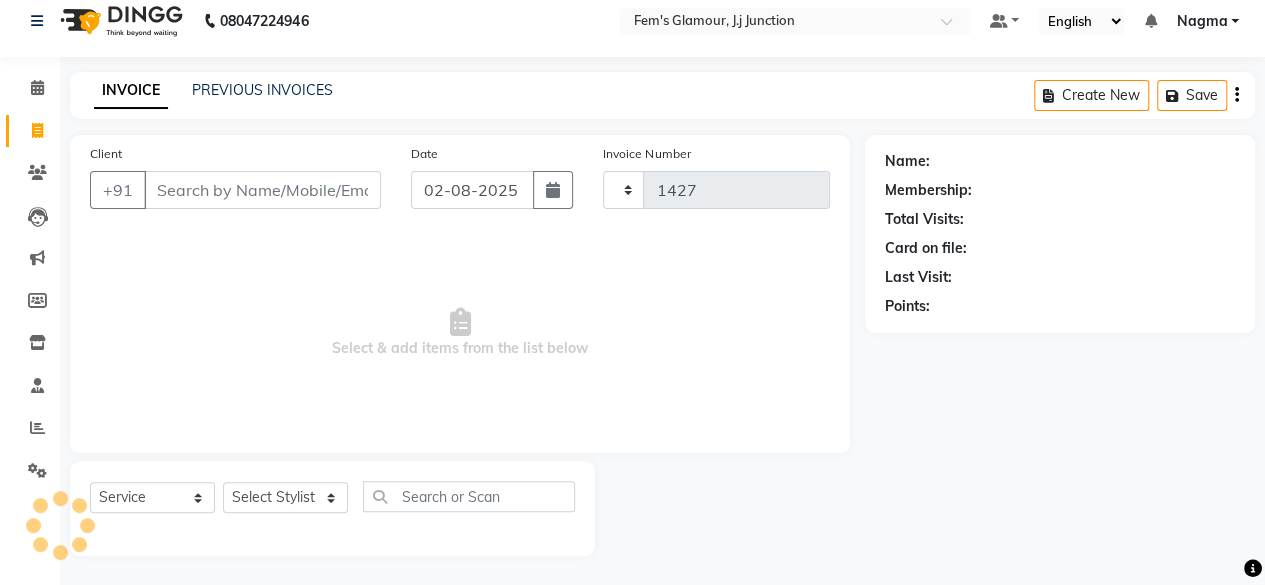select on "4132" 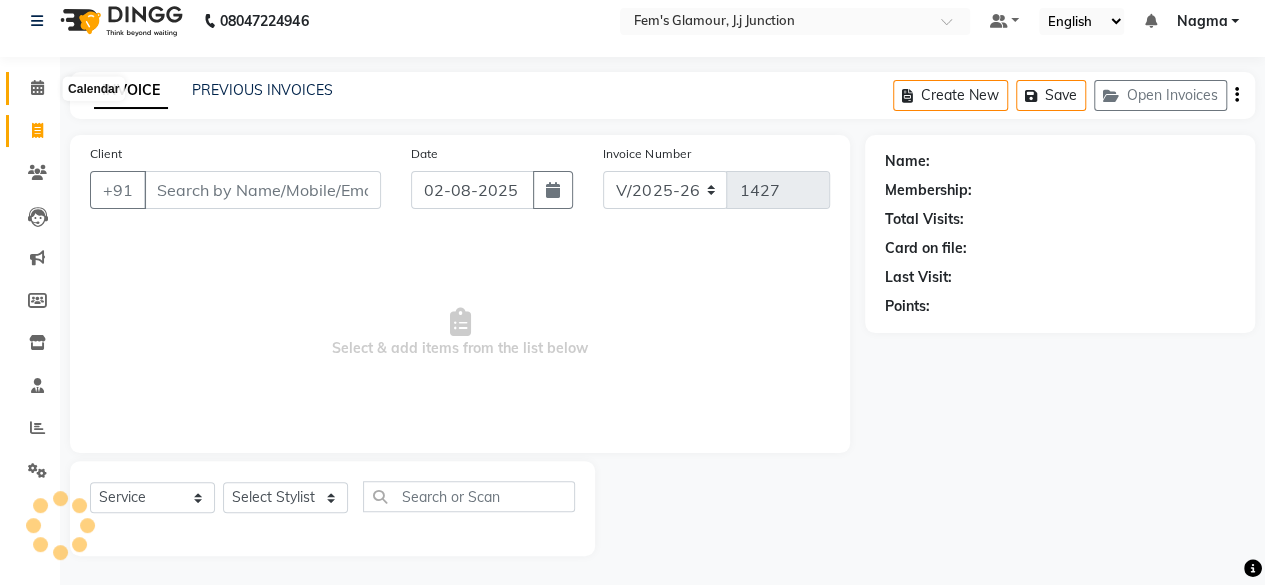 click 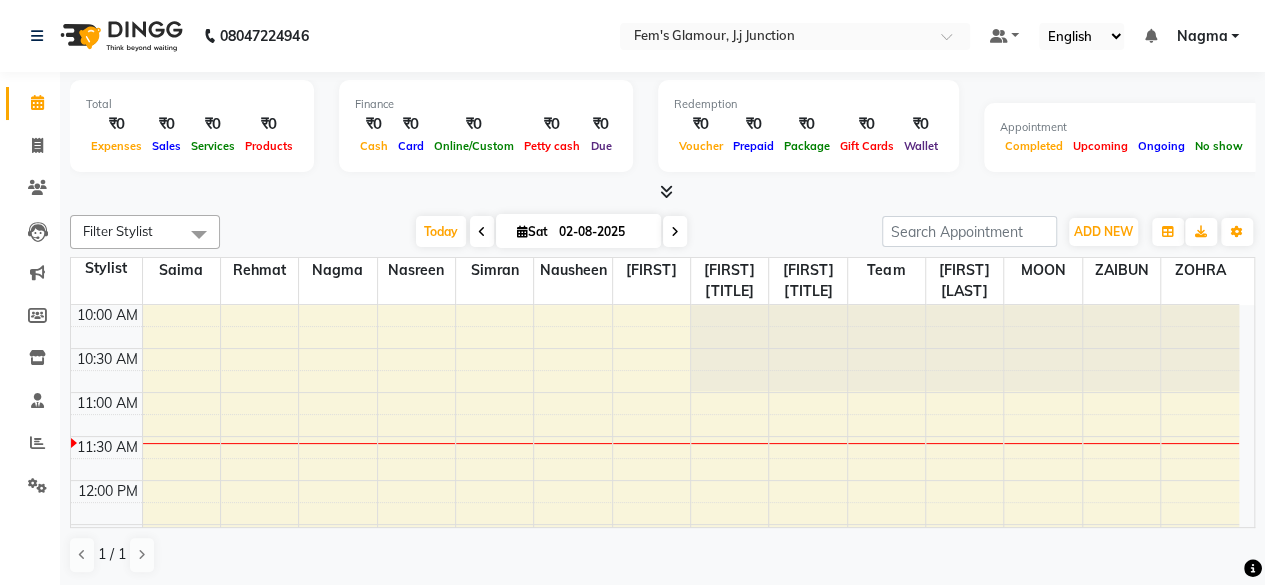 scroll, scrollTop: 0, scrollLeft: 0, axis: both 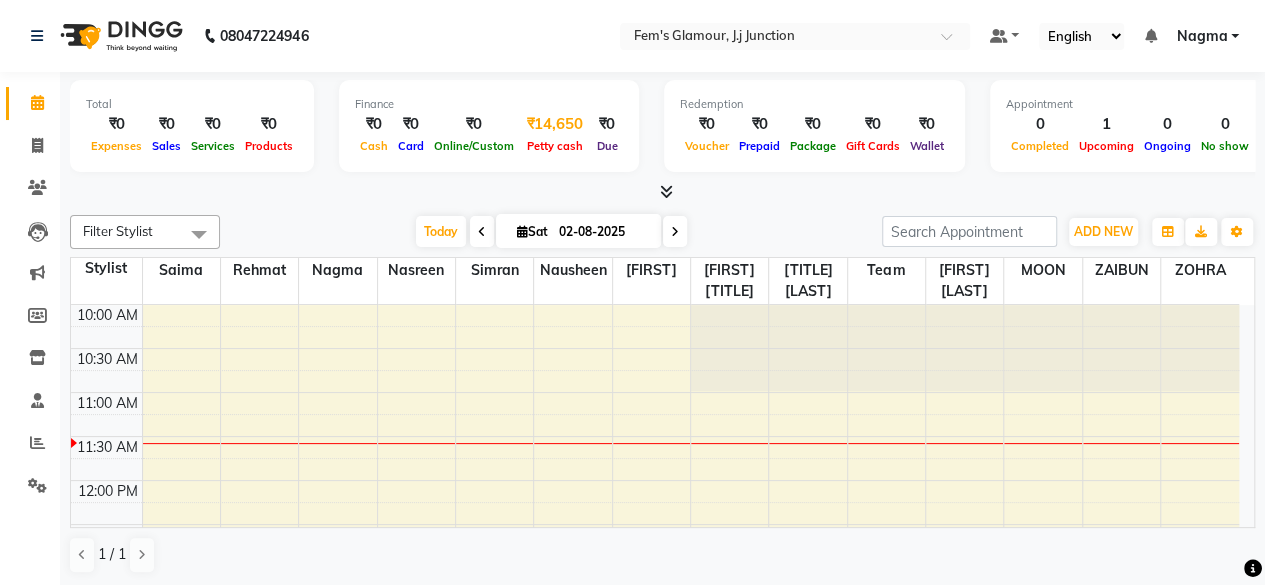 click on "₹14,650" at bounding box center [555, 124] 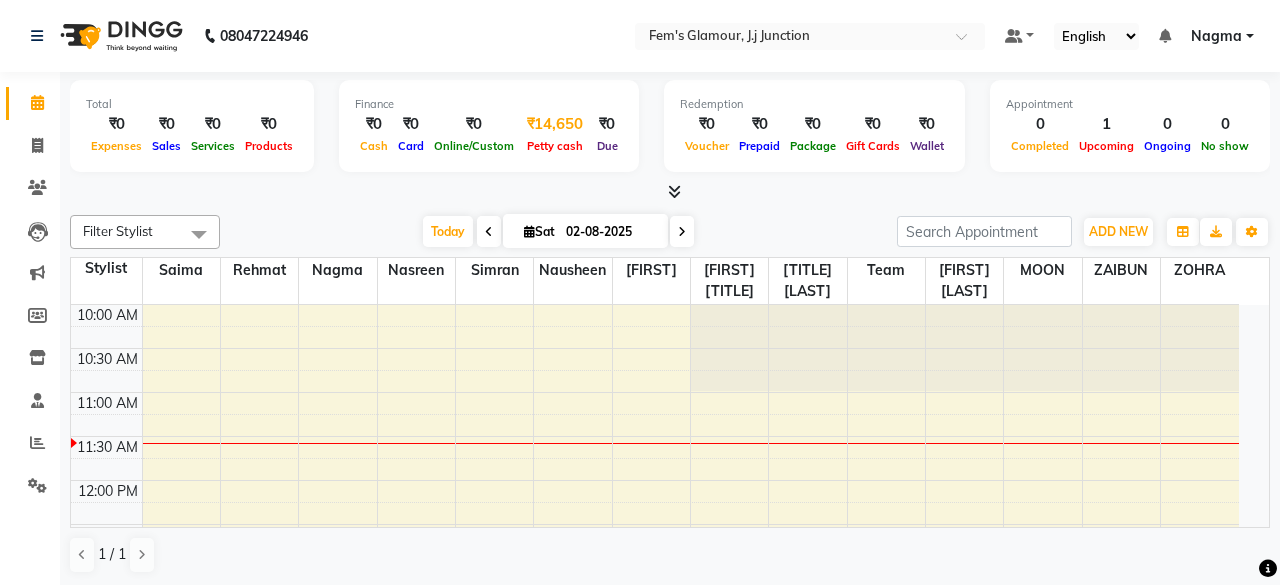 select on "2940" 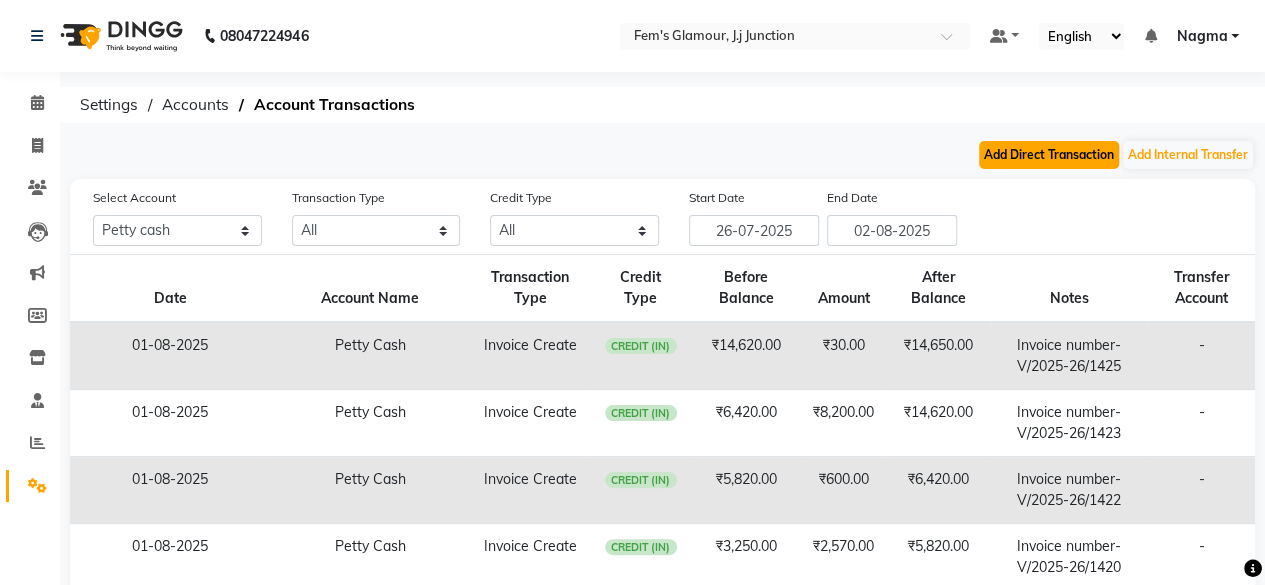 click on "Add Direct Transaction" 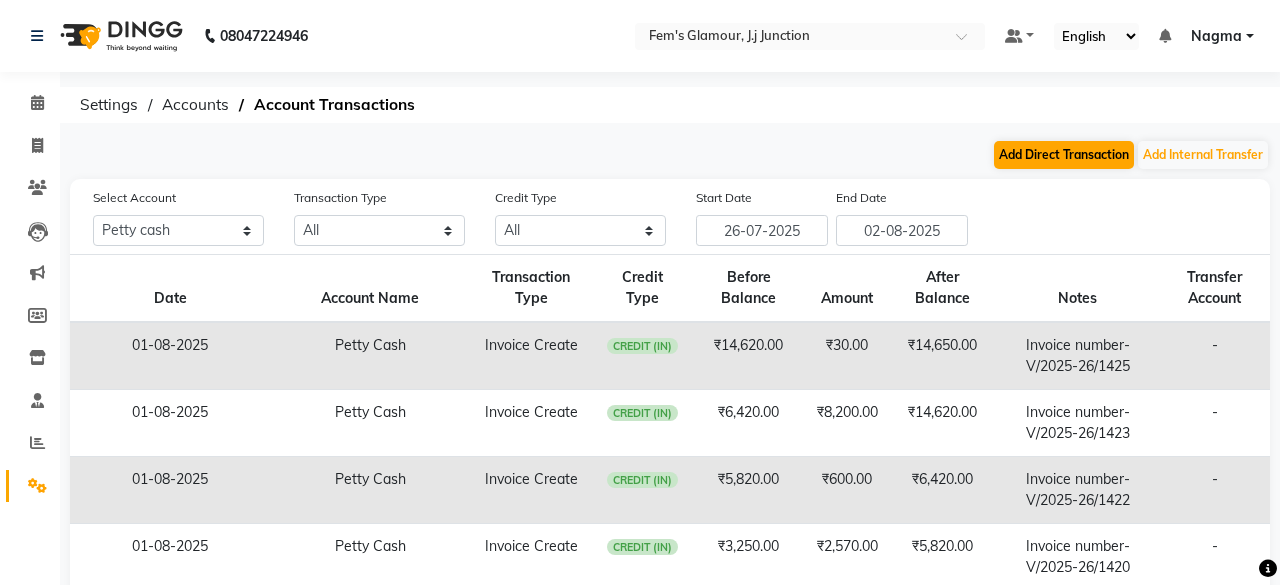 select on "direct" 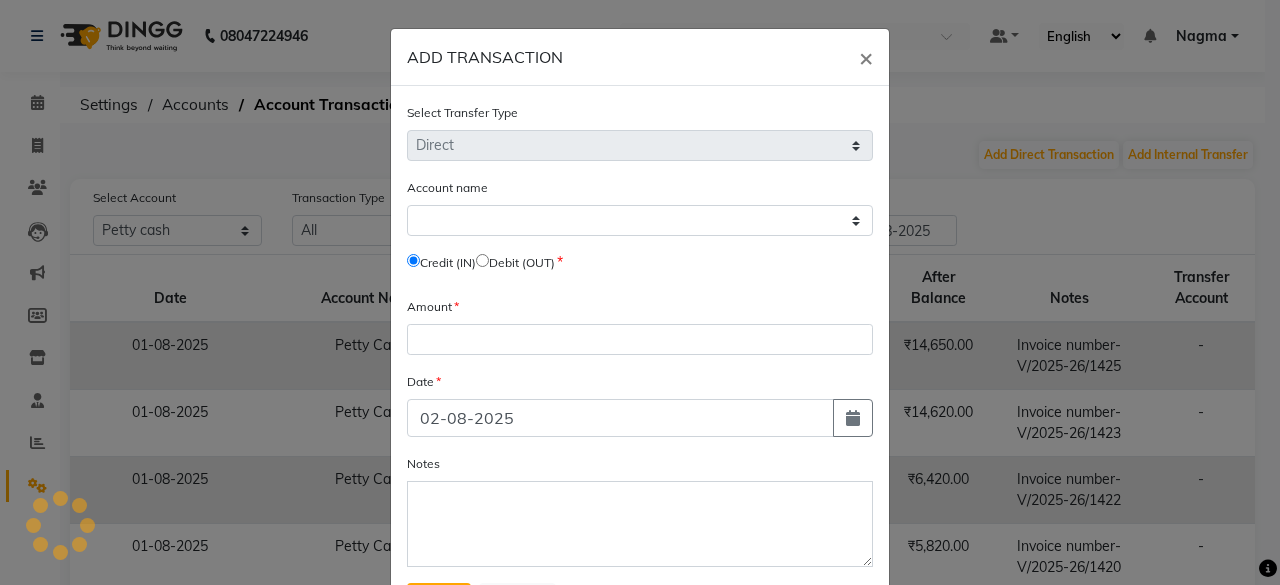 select on "2940" 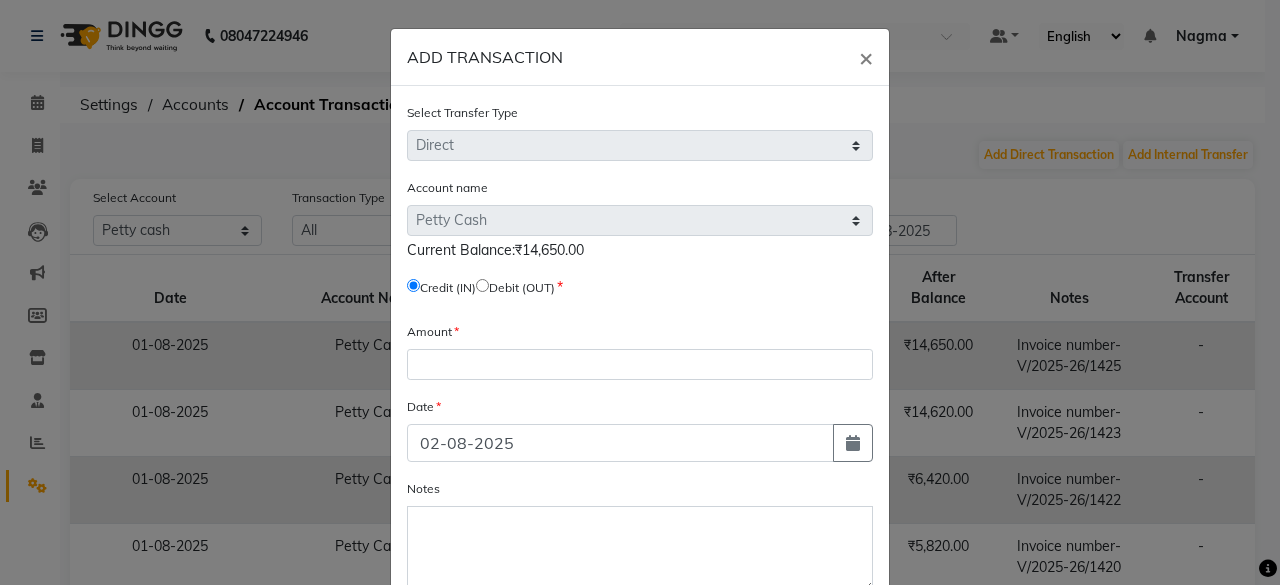 click 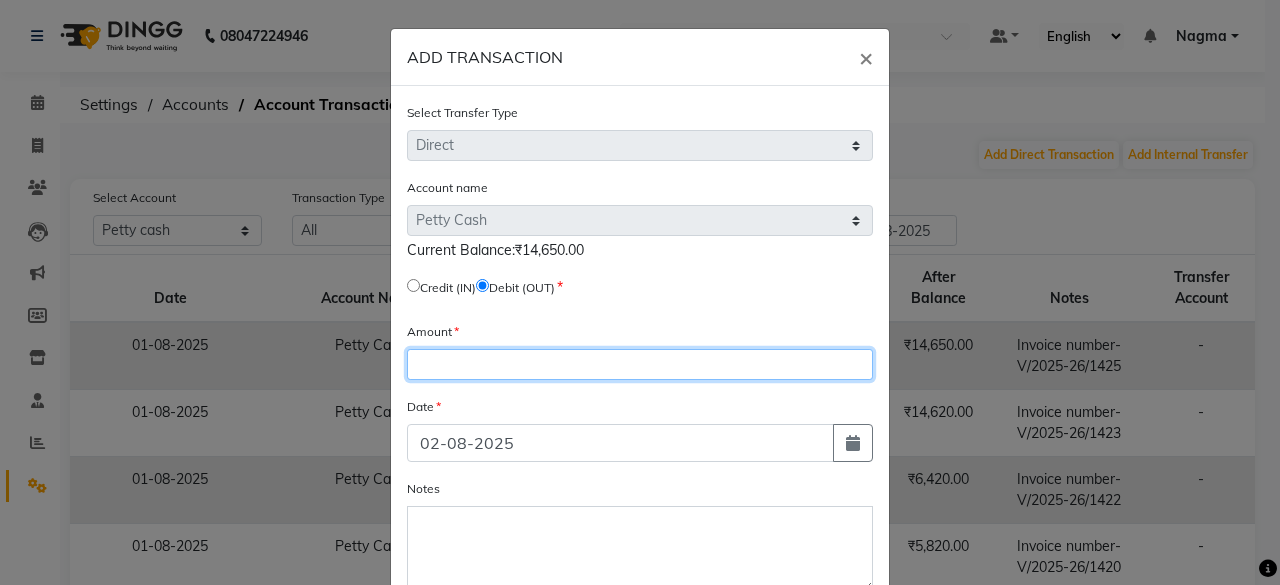 click 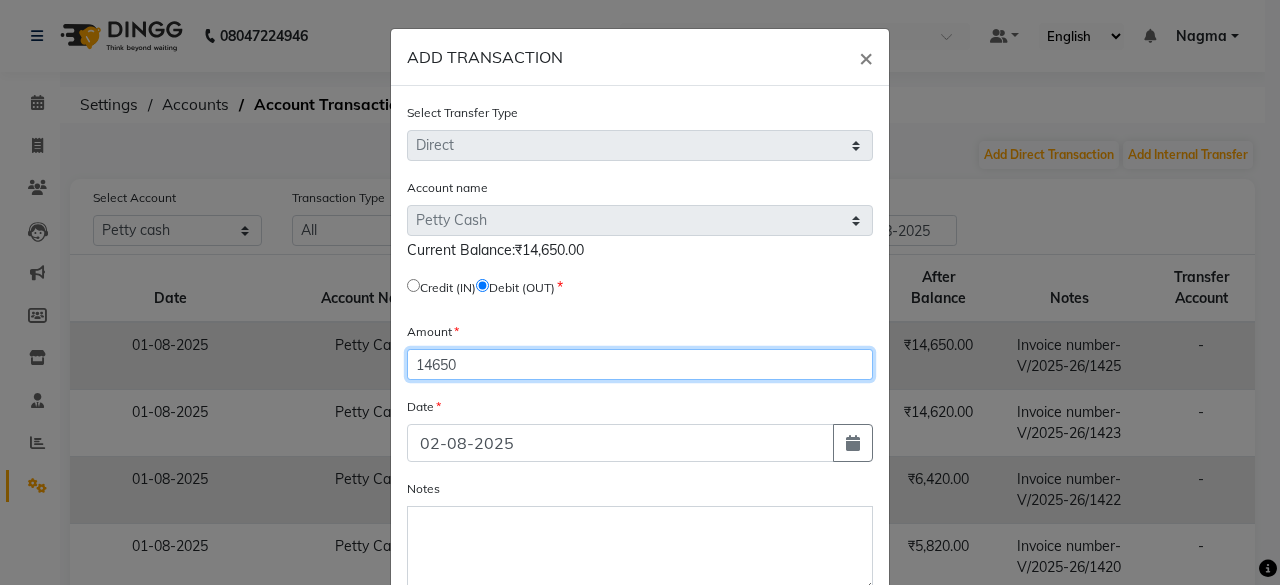 type on "14650" 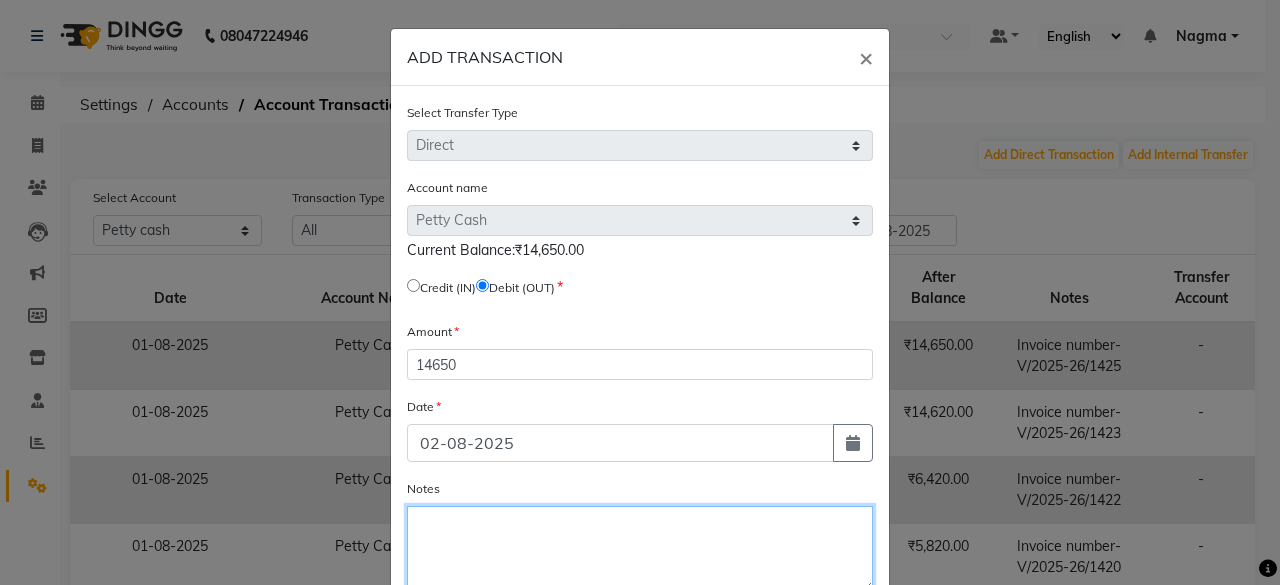 click on "Notes" at bounding box center [640, 549] 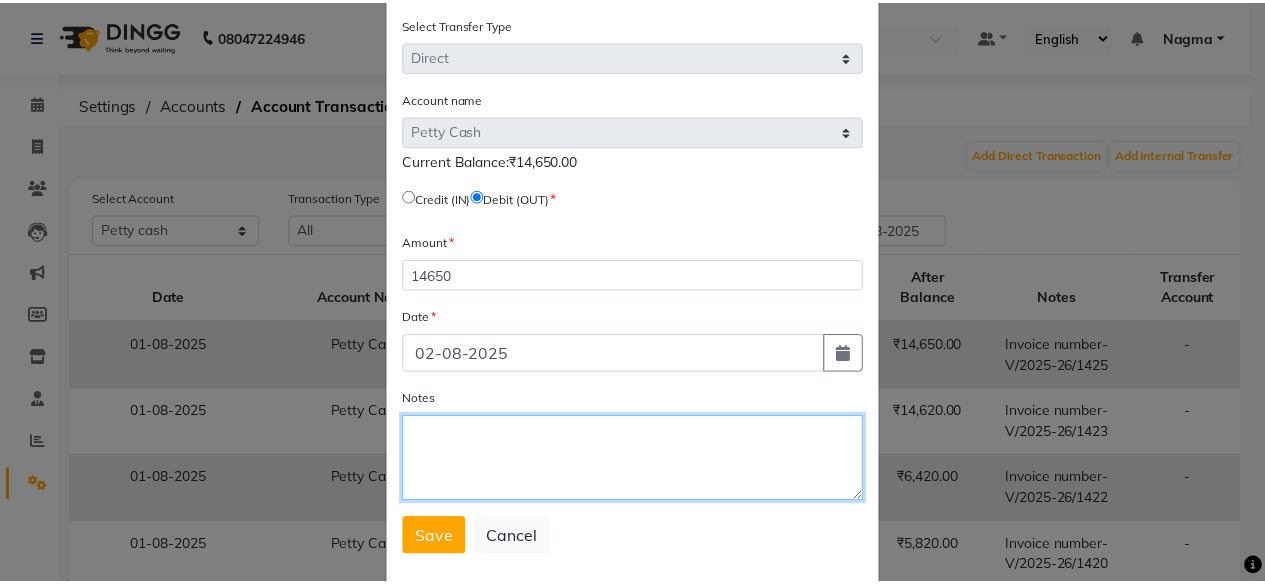 scroll, scrollTop: 119, scrollLeft: 0, axis: vertical 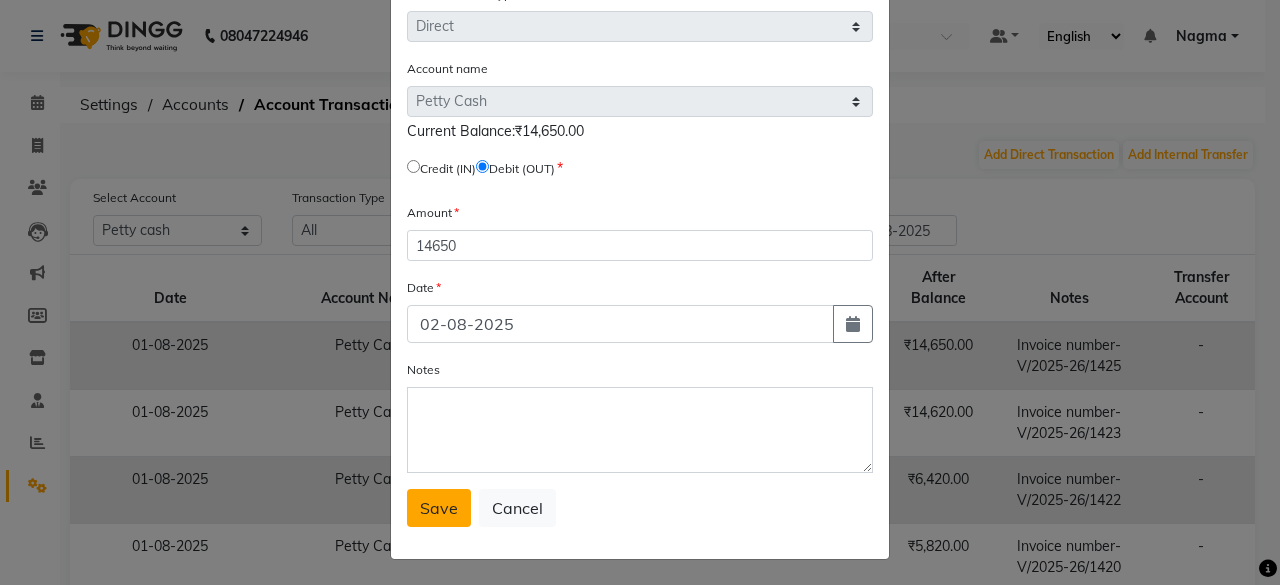 click on "Save" at bounding box center (439, 508) 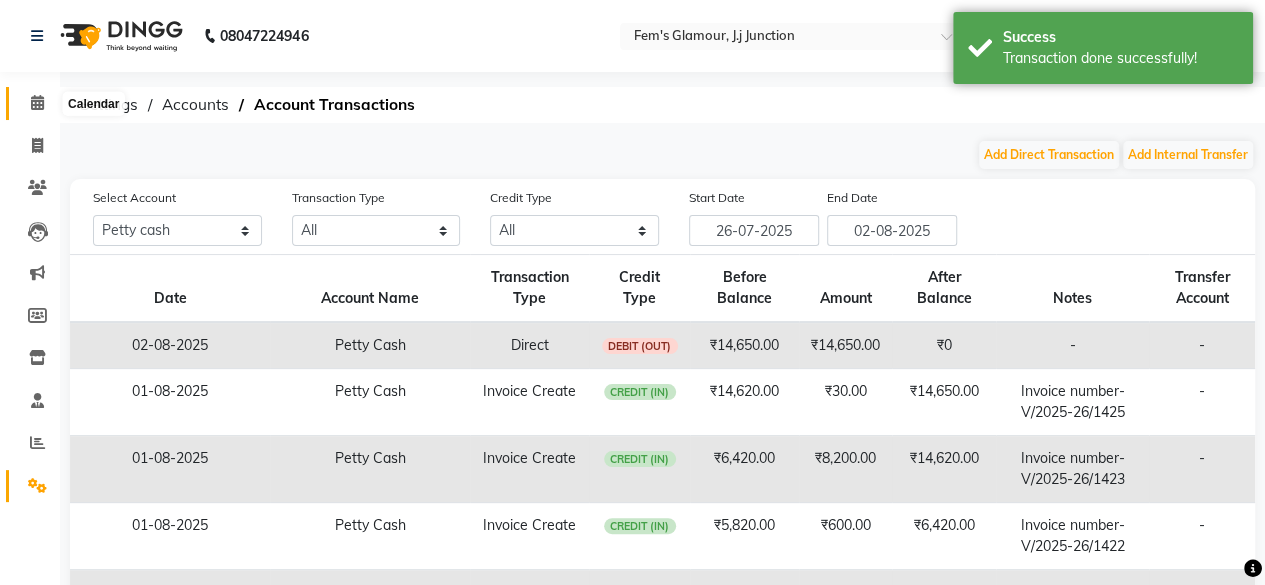 click 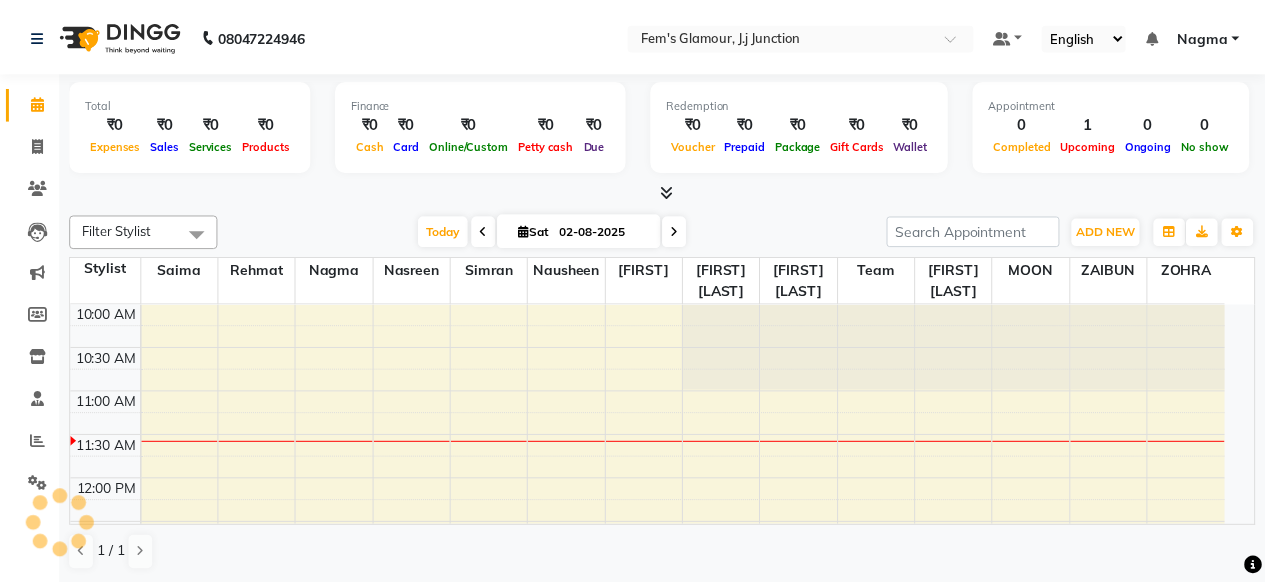 scroll, scrollTop: 0, scrollLeft: 0, axis: both 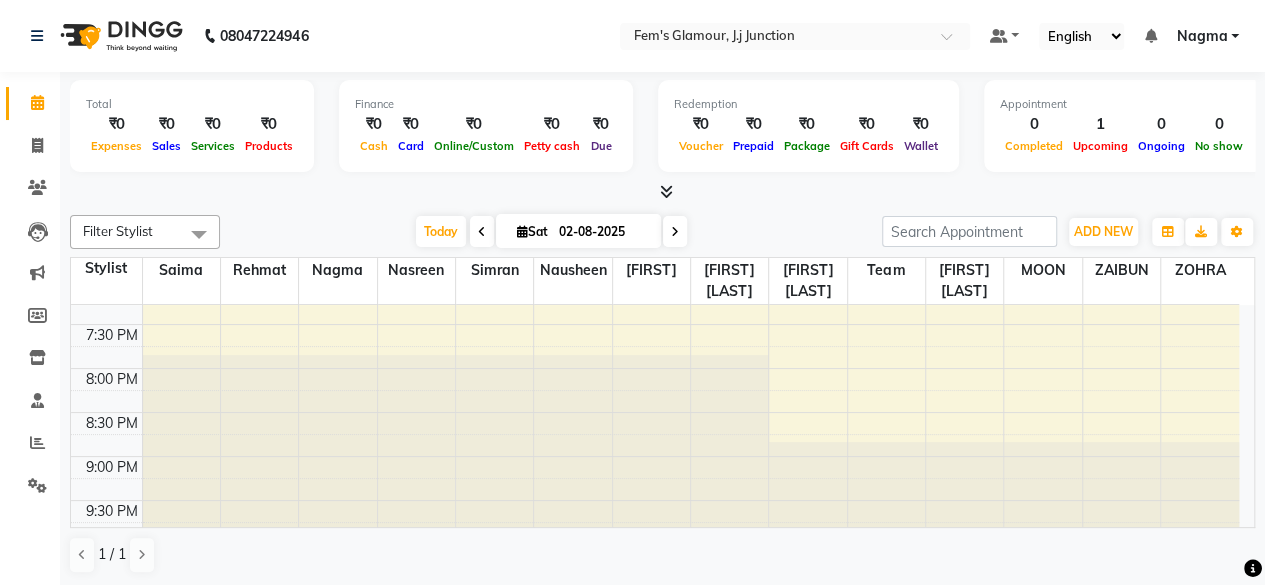 click at bounding box center (675, 231) 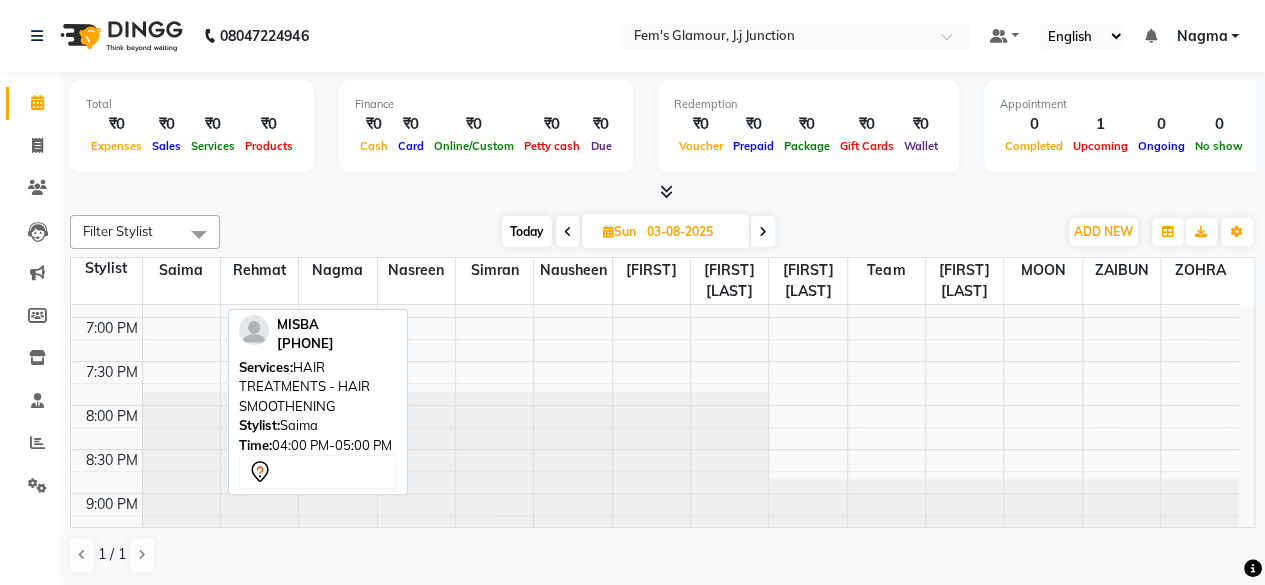 scroll, scrollTop: 781, scrollLeft: 0, axis: vertical 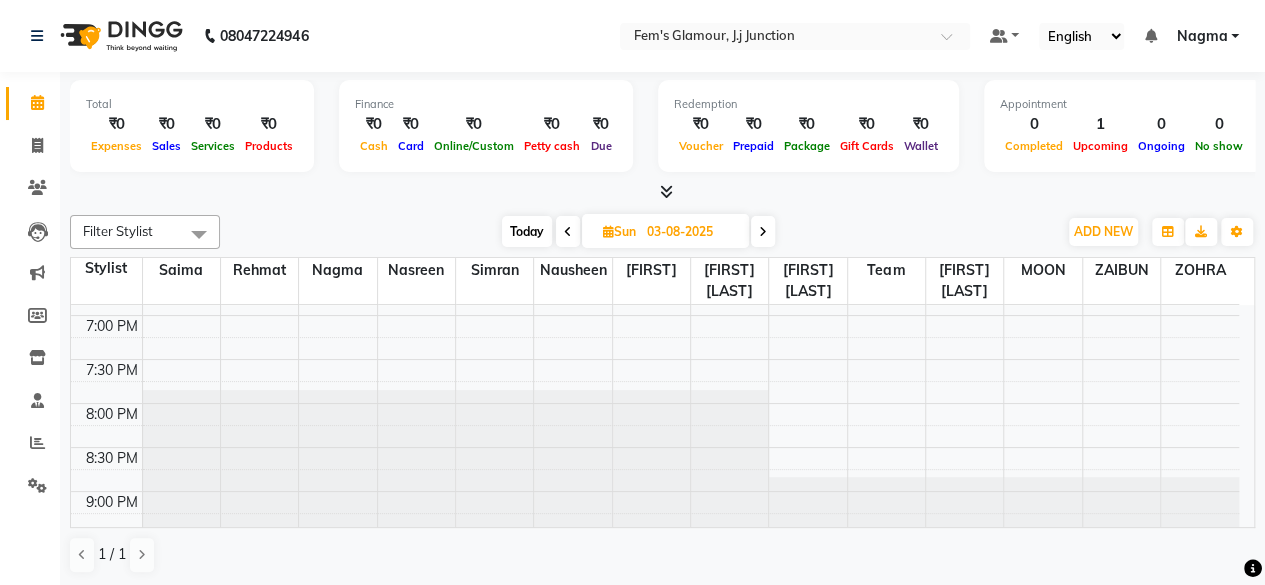 click on "Today" at bounding box center [527, 231] 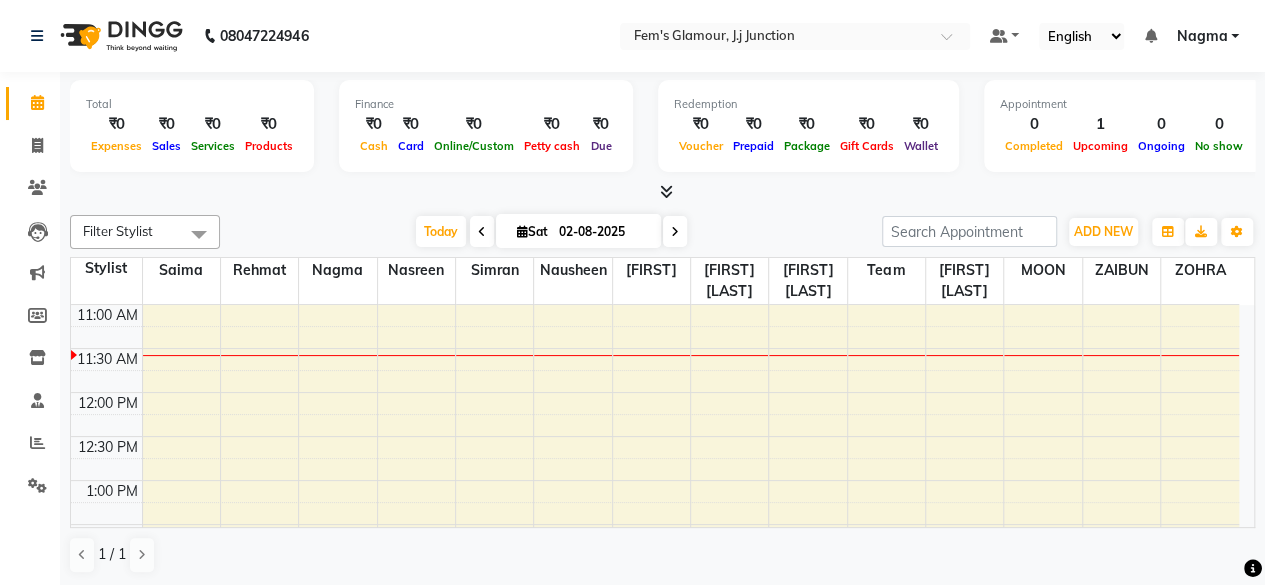 scroll, scrollTop: 118, scrollLeft: 0, axis: vertical 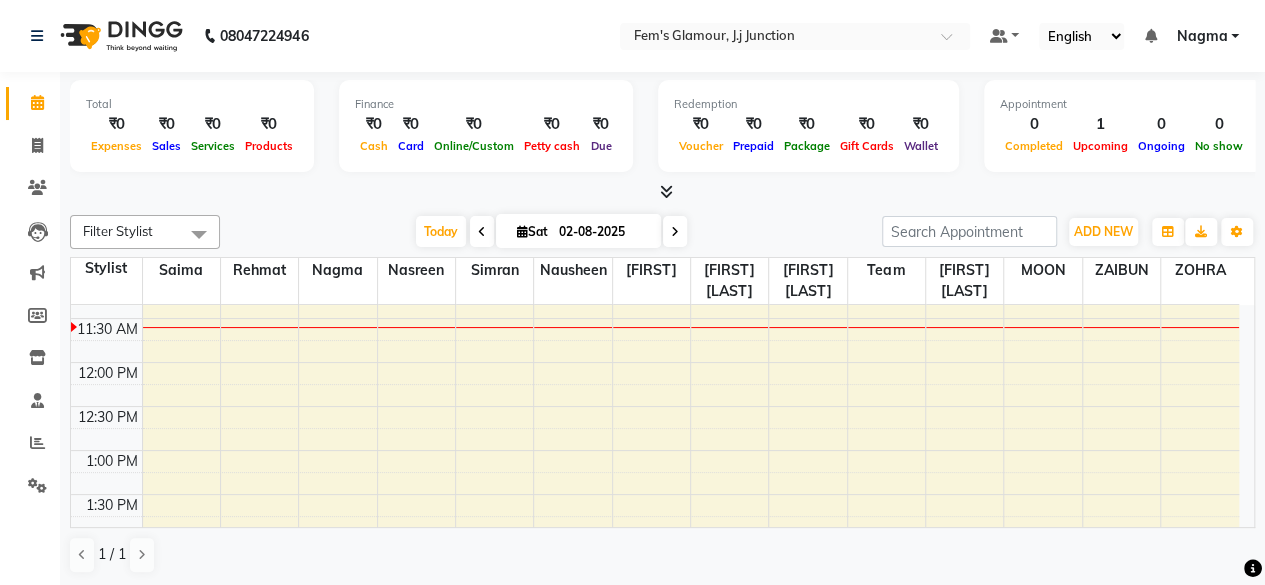 click on "Total  ₹0  Expenses ₹0  Sales ₹0  Services ₹0  Products Finance  ₹0  Cash ₹0  Card ₹0  Online/Custom ₹0 Petty cash ₹0 Due  Redemption  ₹0 Voucher ₹0 Prepaid ₹0 Package ₹0  Gift Cards ₹0  Wallet  Appointment  0 Completed 1 Upcoming 0 Ongoing 0 No show  Other sales  ₹0  Packages ₹0  Memberships ₹0  Vouchers ₹0  Prepaids ₹0  Gift Cards Filter Stylist Select All [FIRST] [LAST] [FIRST] [LAST] [FIRST] [LAST] MOON Nagma Nasreen Nausheen Rehmat Saima Simran Team ZAIBUN ZOHRA Today  Sat 02-08-2025 Toggle Dropdown Add Appointment Add Invoice Add Expense Add Attendance Add Client Add Transaction Toggle Dropdown Add Appointment Add Invoice Add Expense Add Attendance Add Client ADD NEW Toggle Dropdown Add Appointment Add Invoice Add Expense Add Attendance Add Client Add Transaction Filter Stylist Select All [FIRST] [LAST] [FIRST] [LAST] [FIRST] [LAST] MOON Nagma Nasreen Nausheen Rehmat Saima Simran Team ZAIBUN ZOHRA Group By  Staff View   Room View  View as Vertical  Vertical - Week View" 